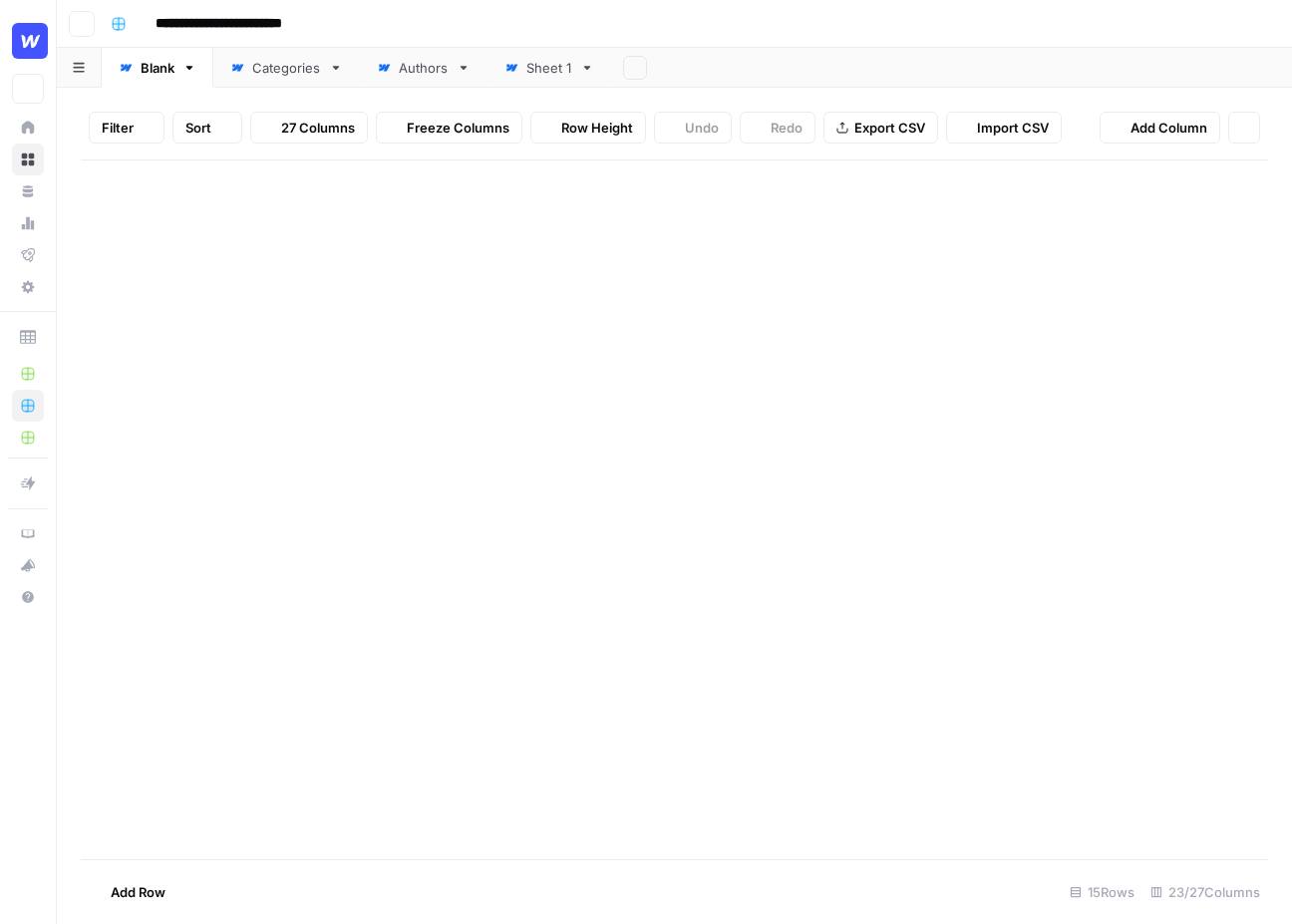 scroll, scrollTop: 0, scrollLeft: 0, axis: both 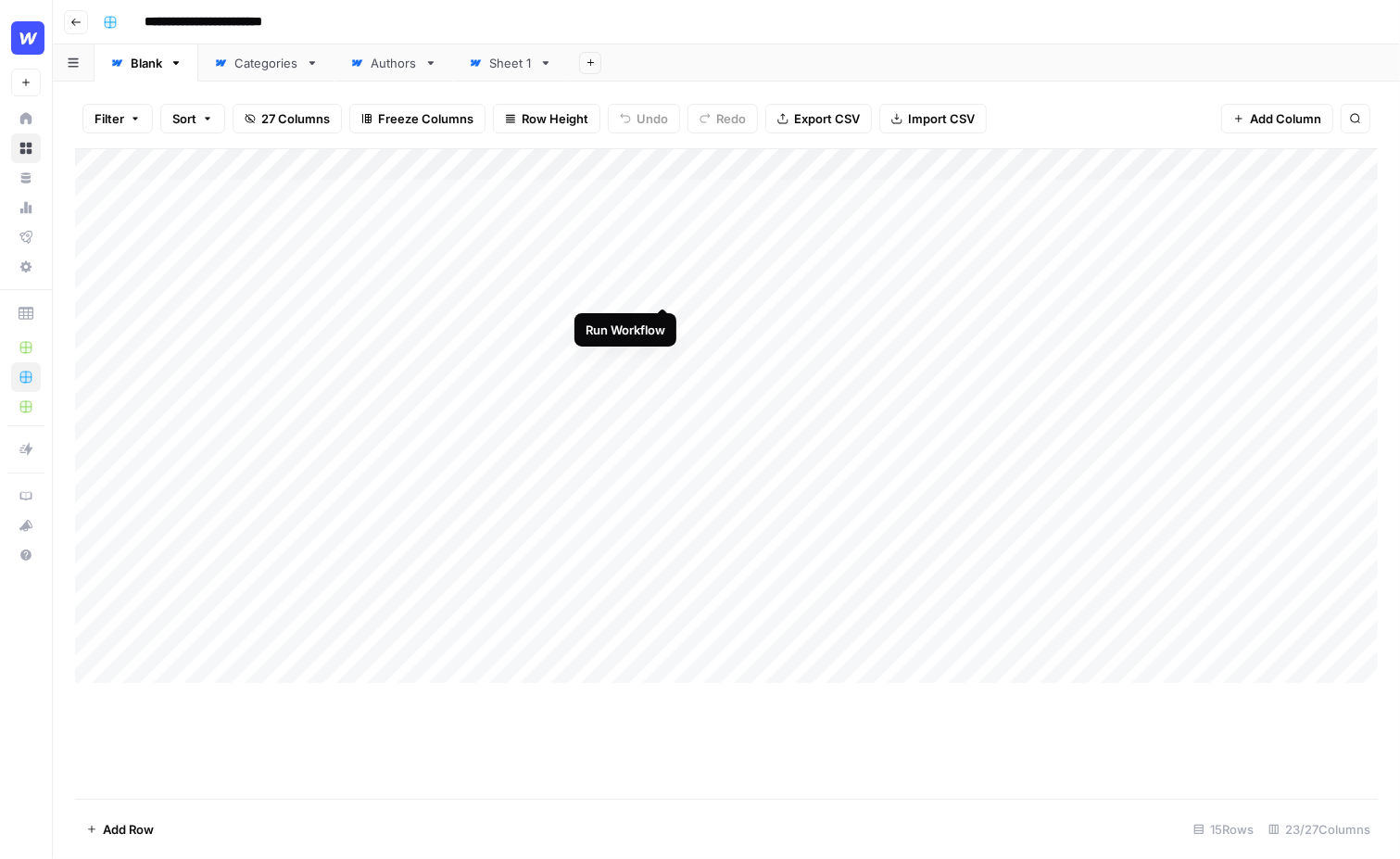 click on "Add Column" at bounding box center (726, 416) 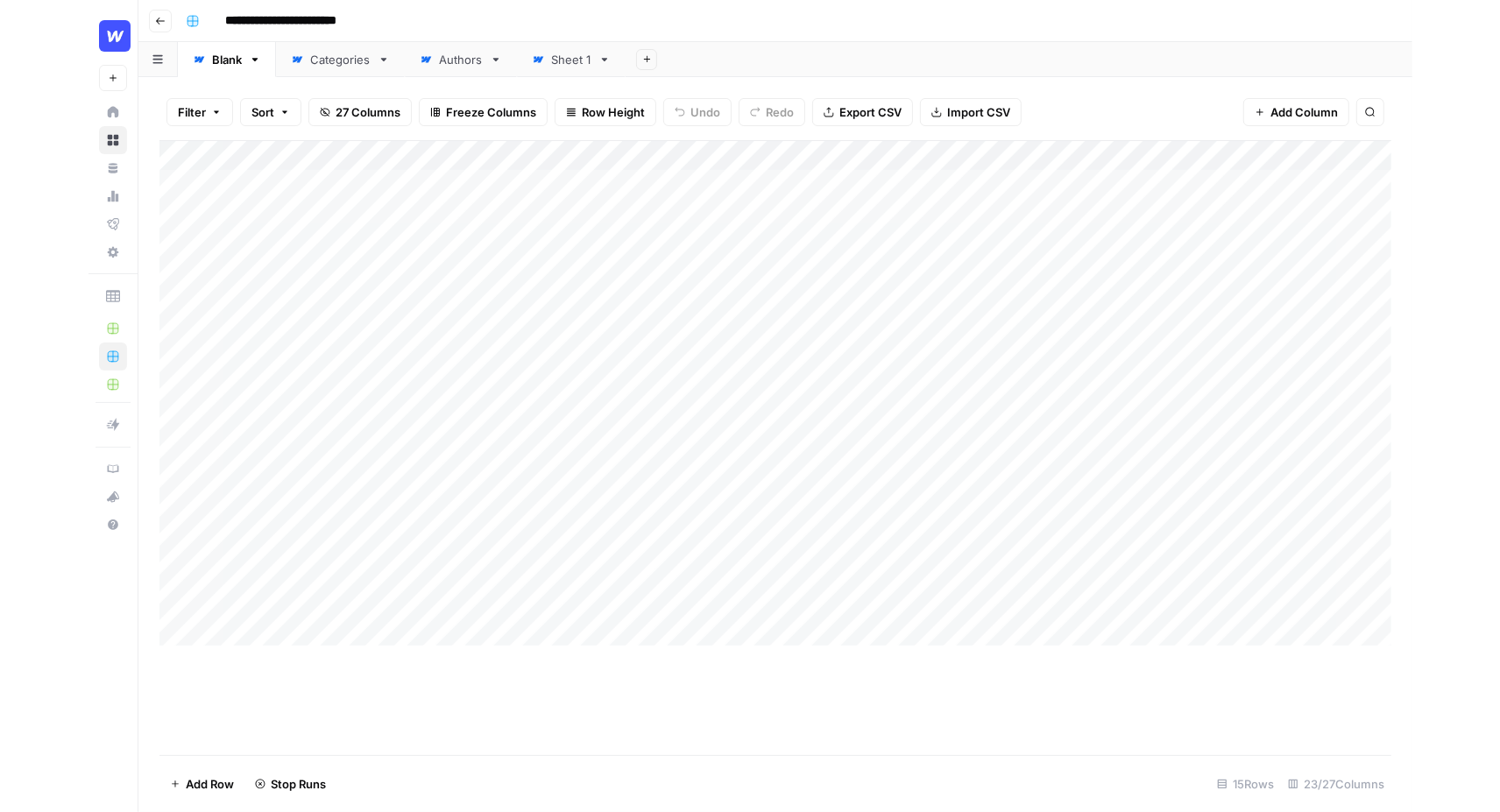 scroll, scrollTop: 0, scrollLeft: 0, axis: both 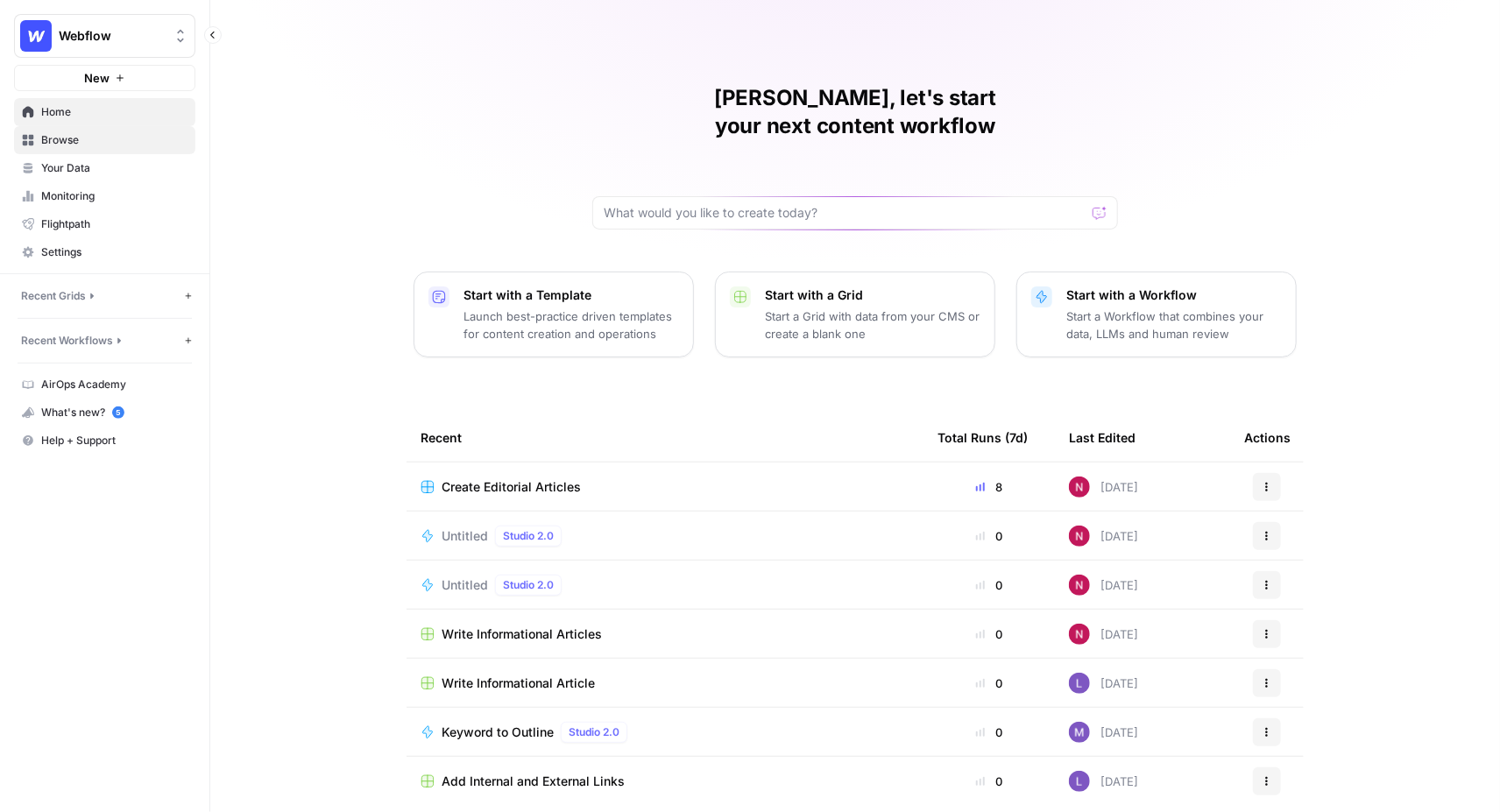 click on "Browse" at bounding box center [114, 140] 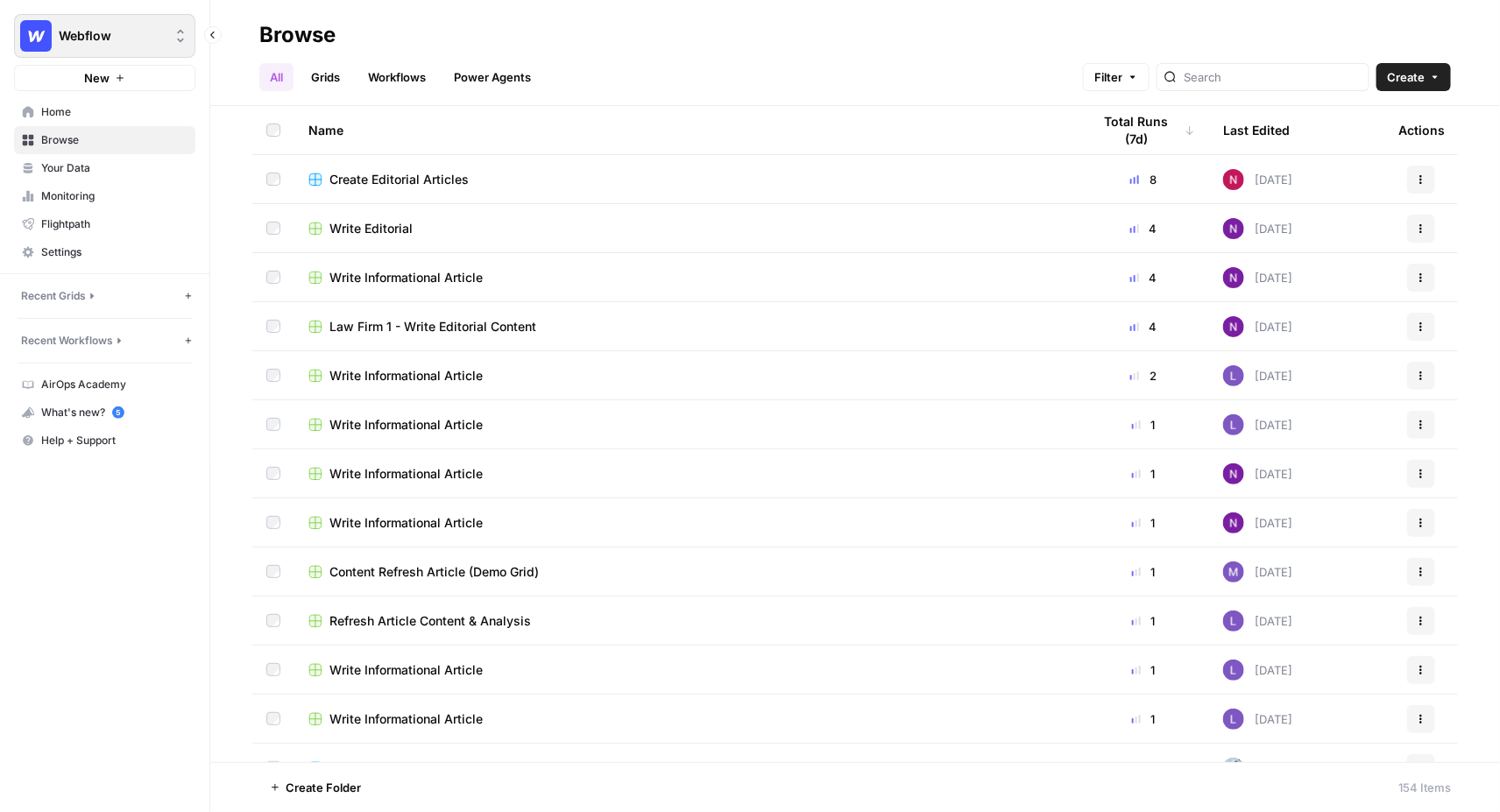 click on "Webflow" at bounding box center [104, 36] 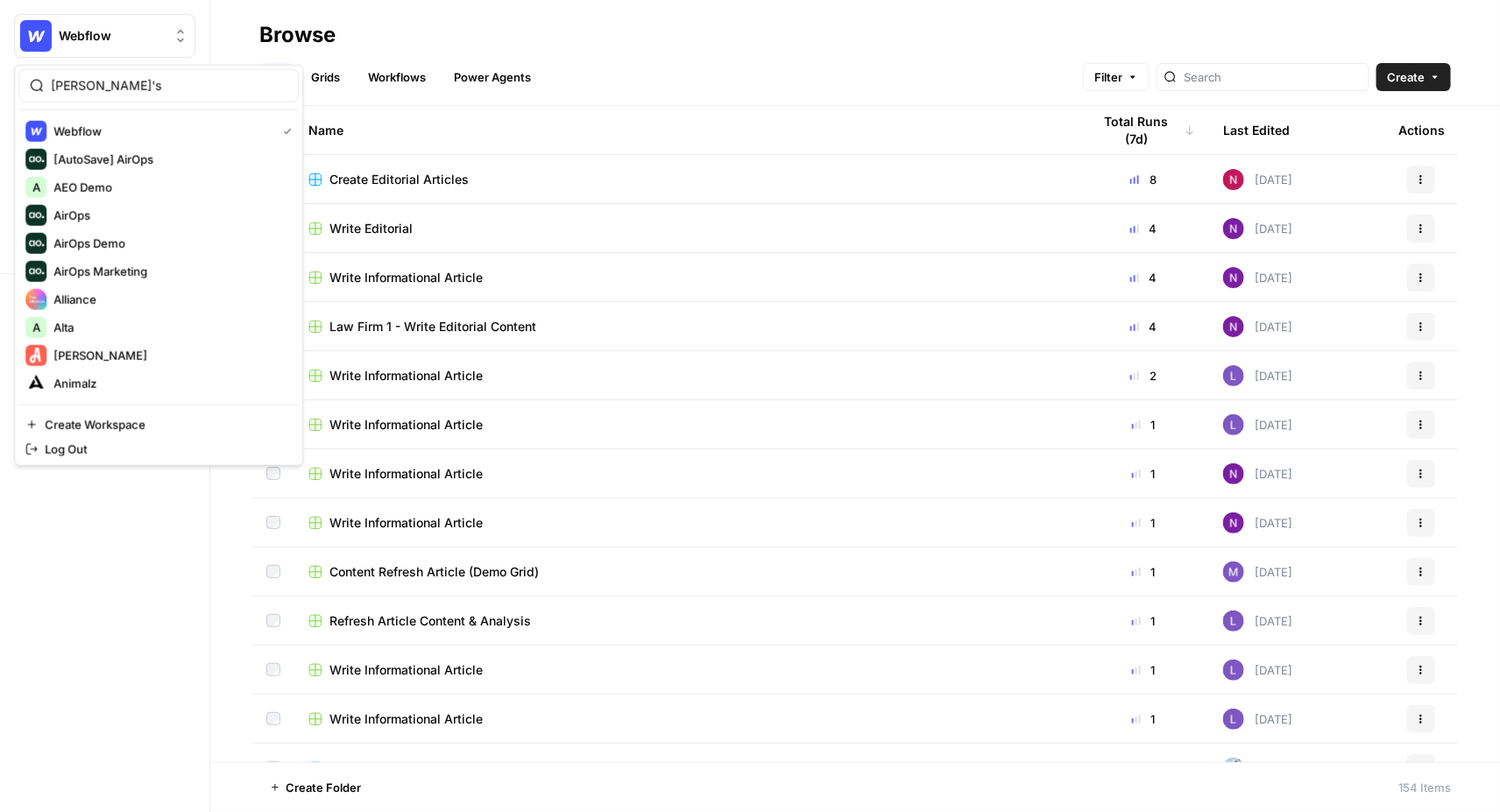type on "nick's" 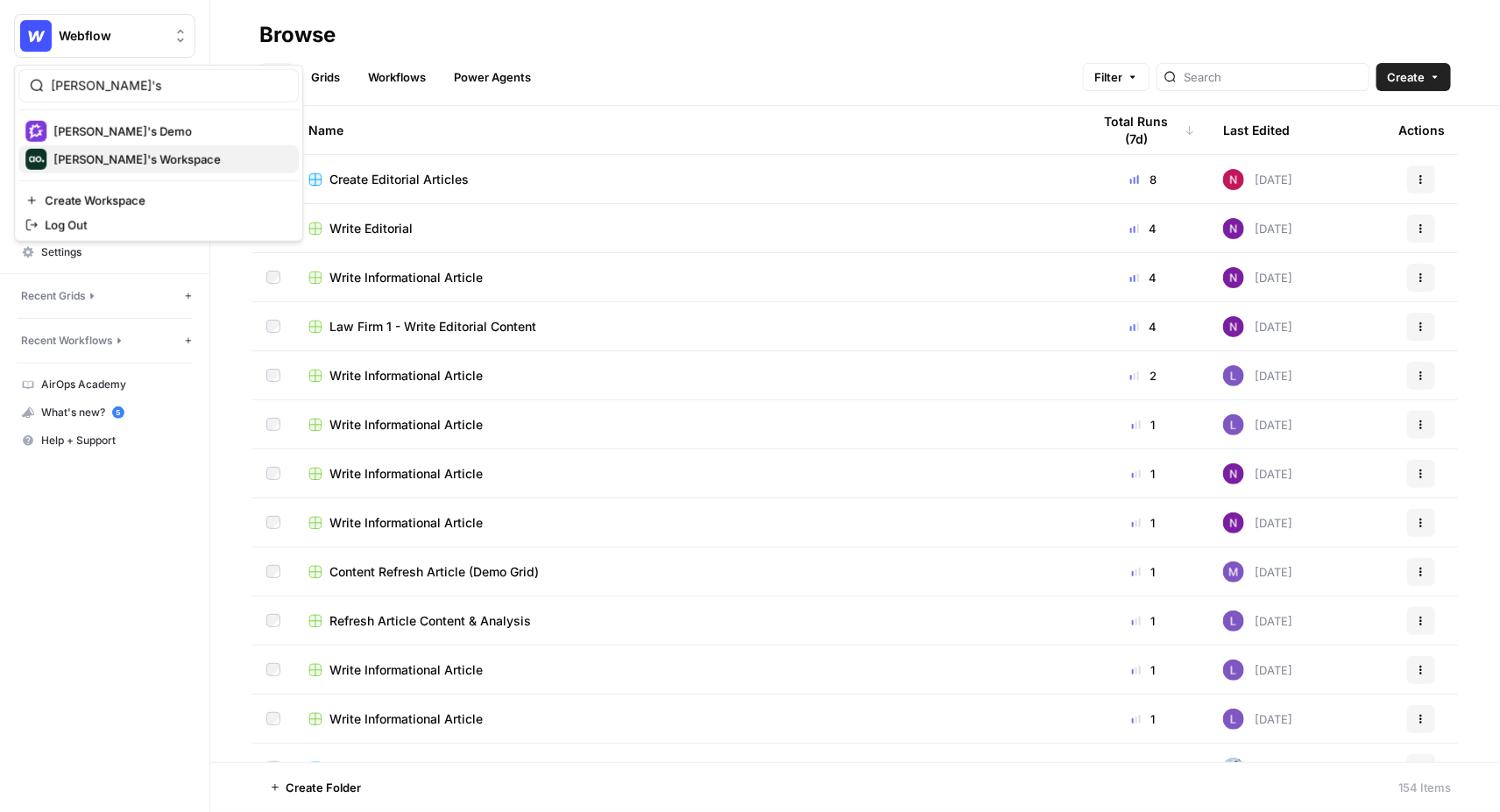 click on "Nick's Workspace" at bounding box center (137, 159) 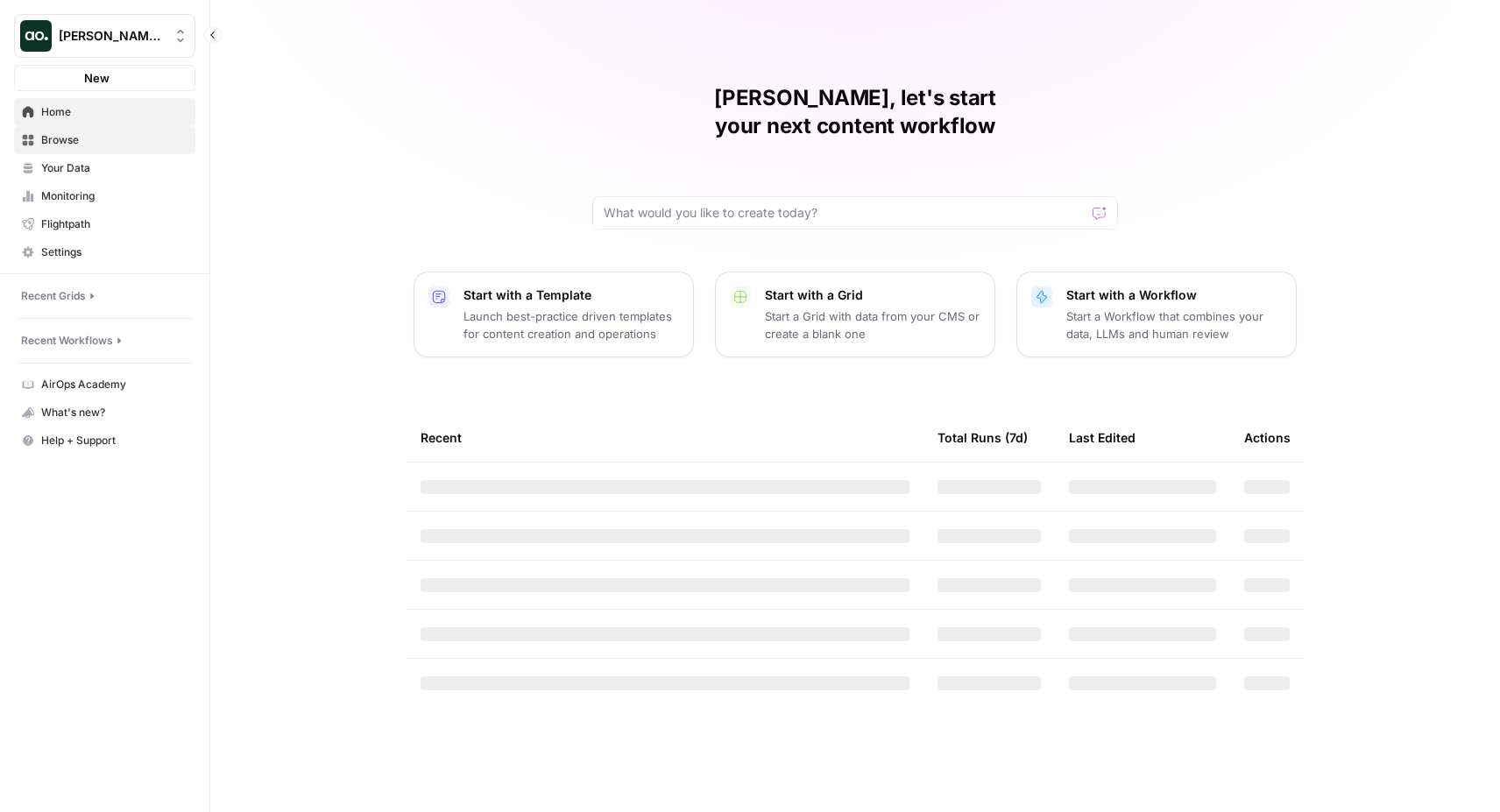 scroll, scrollTop: 0, scrollLeft: 0, axis: both 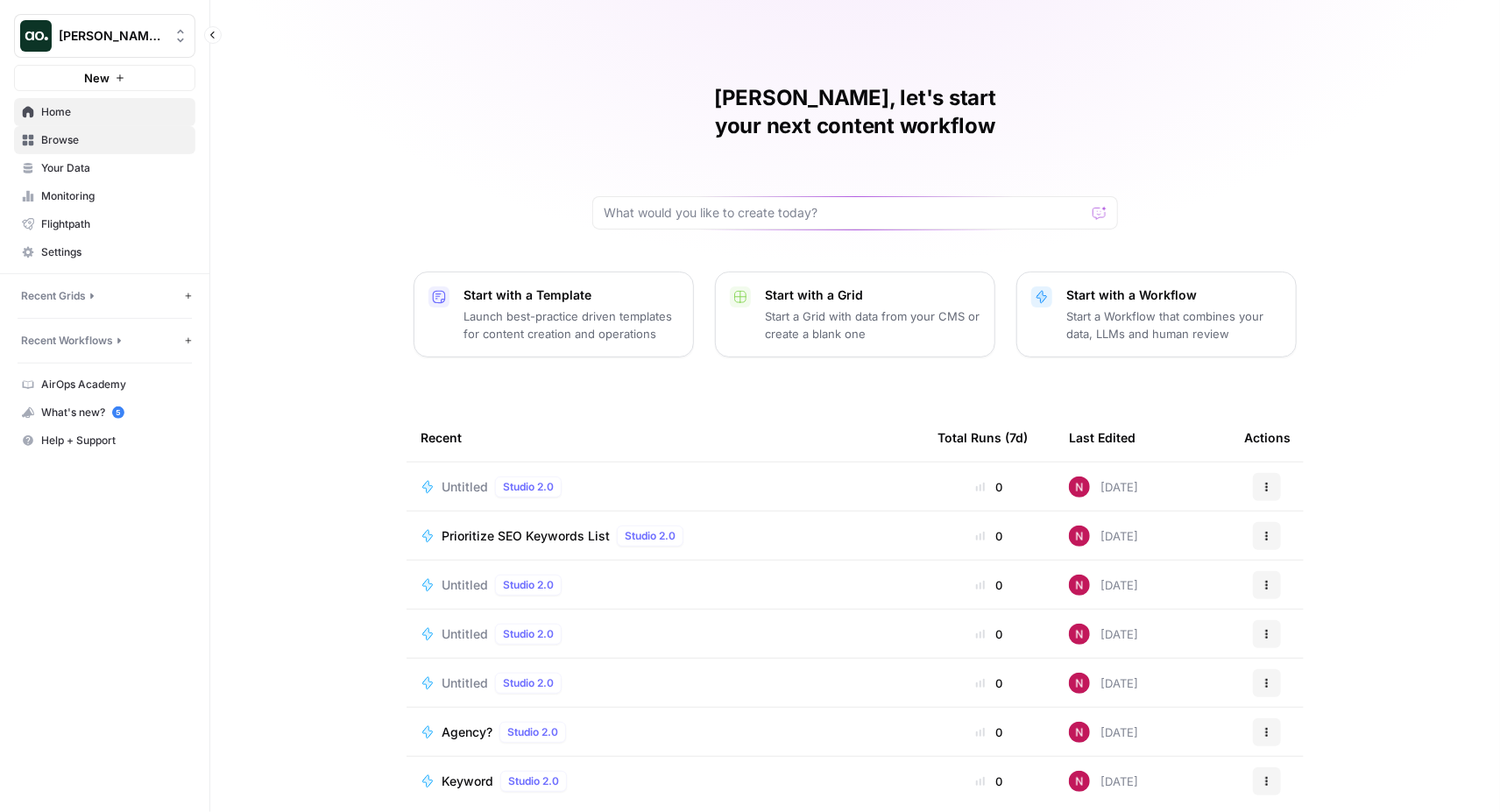 click on "Browse" at bounding box center (114, 140) 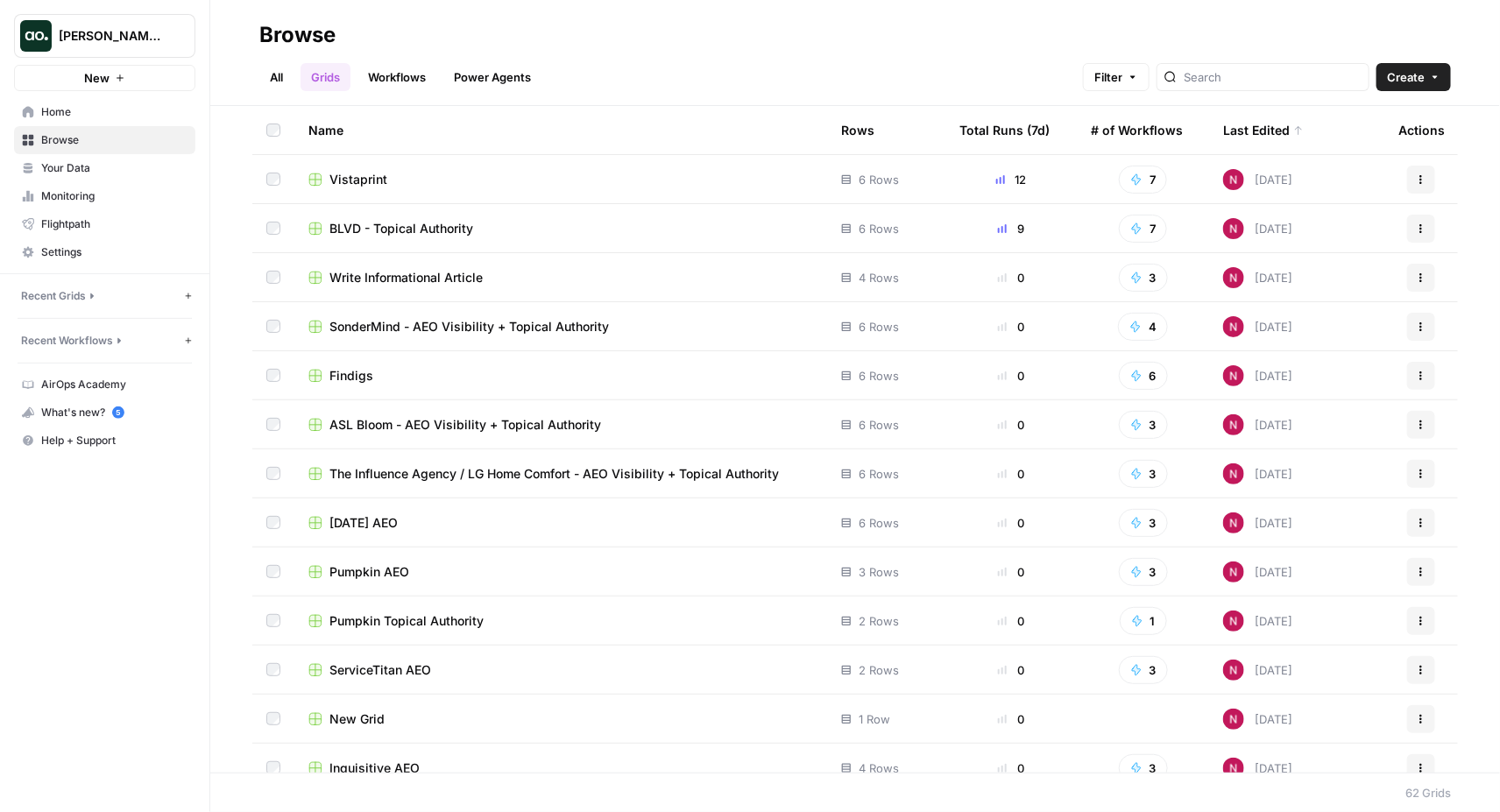 click on "Vistaprint" at bounding box center [358, 180] 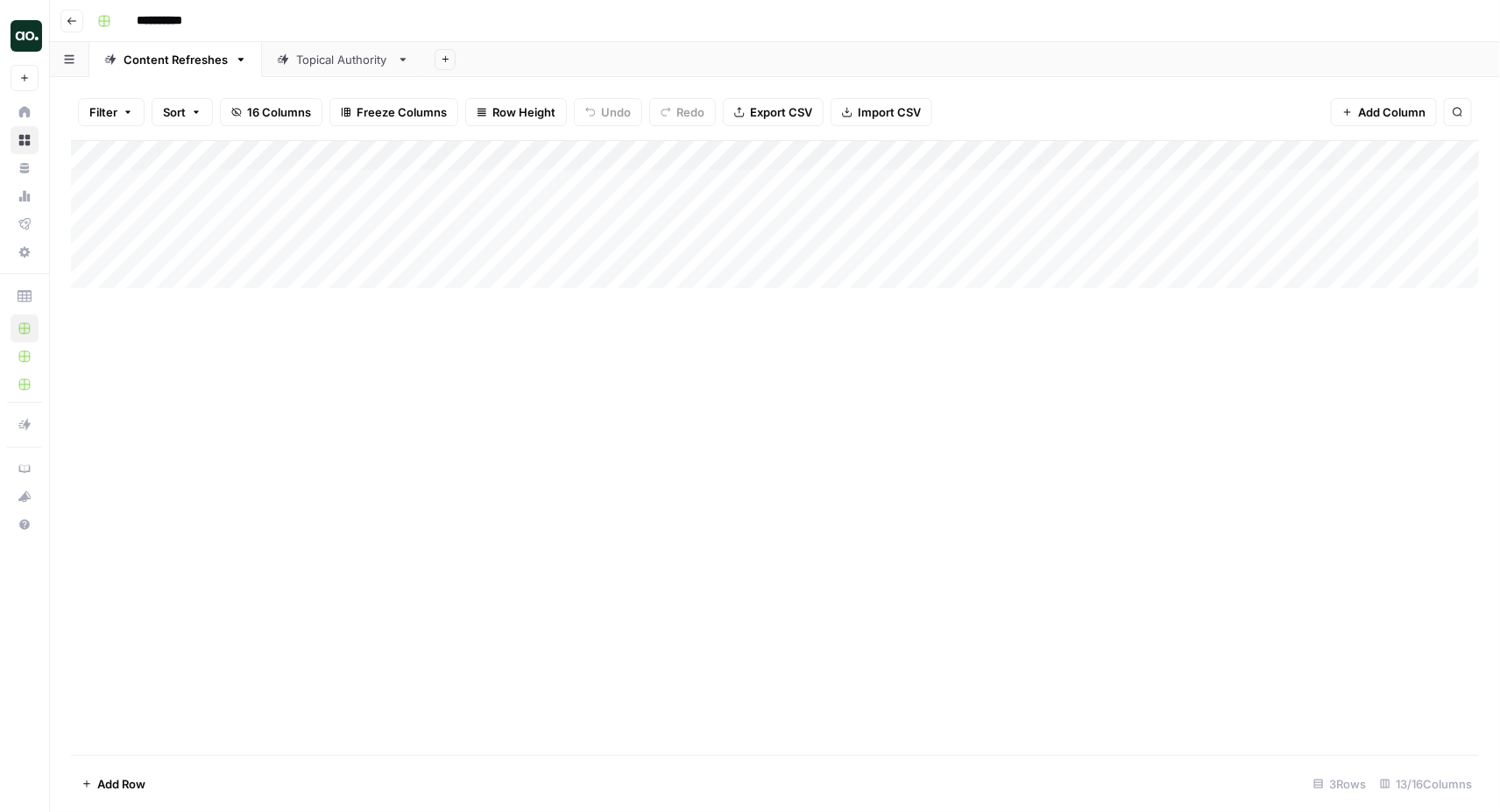 click on "Topical Authority" at bounding box center (343, 60) 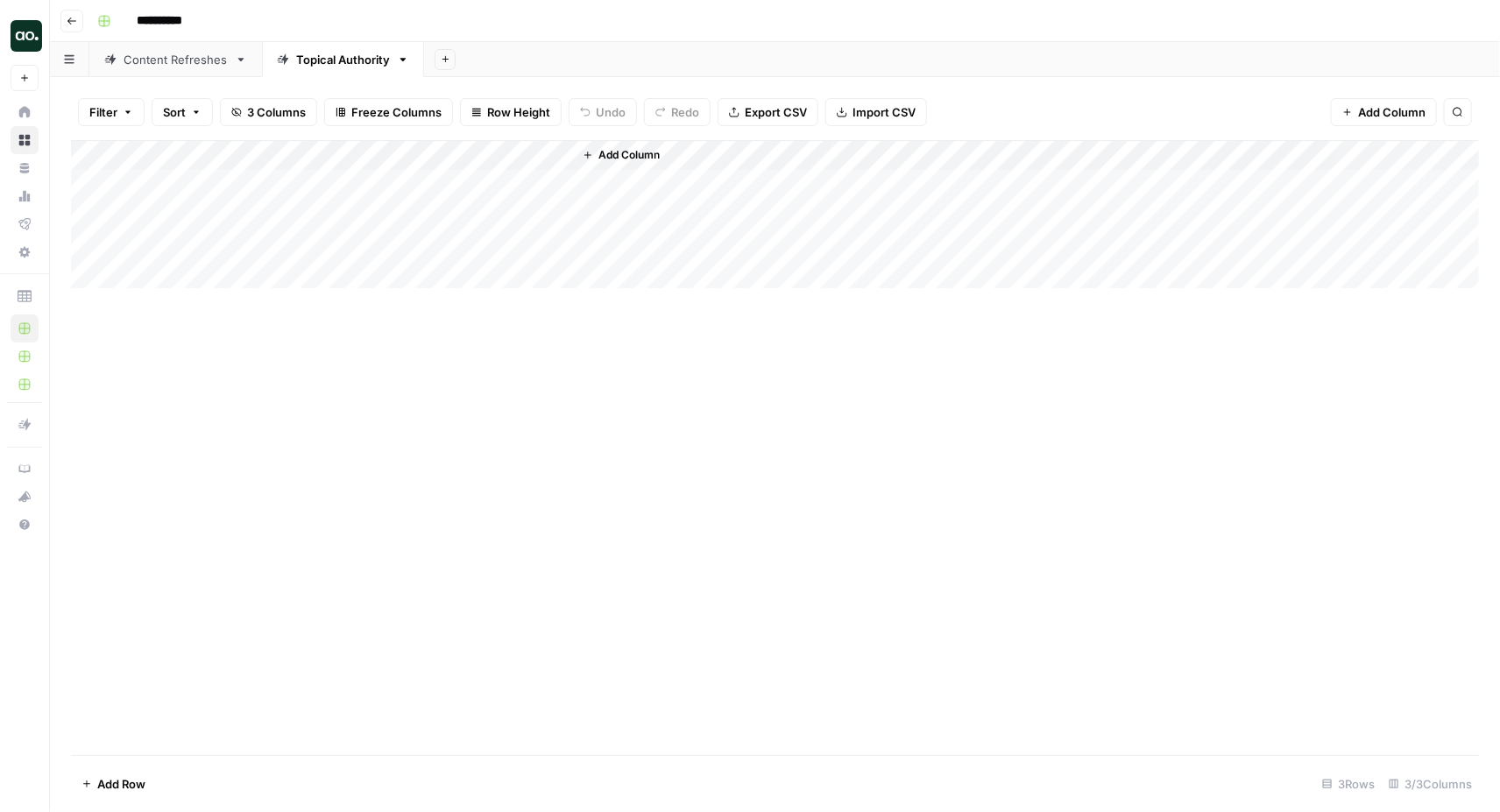 click on "Content Refreshes" at bounding box center [175, 60] 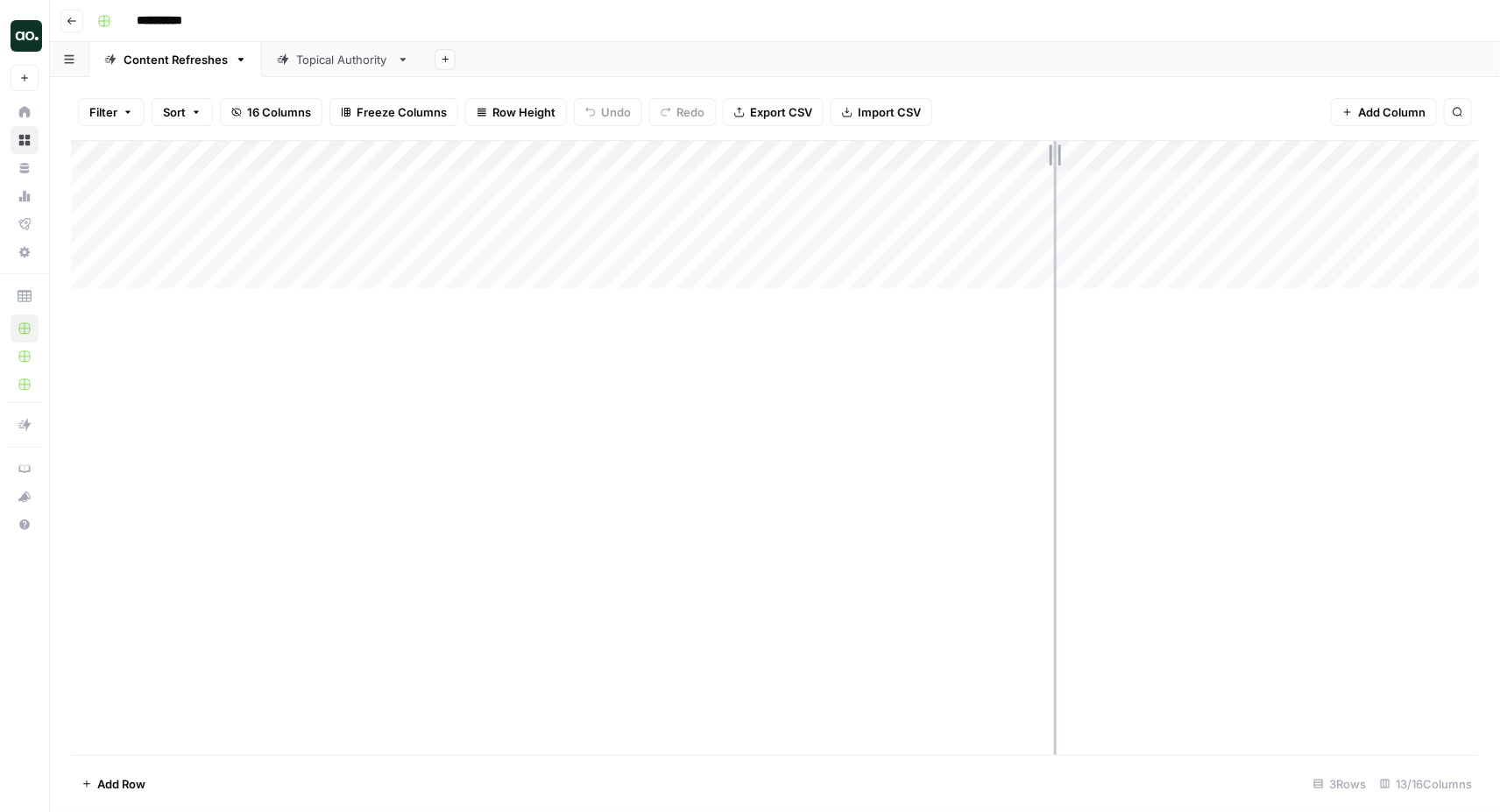 drag, startPoint x: 1106, startPoint y: 148, endPoint x: 1044, endPoint y: 144, distance: 62.128898 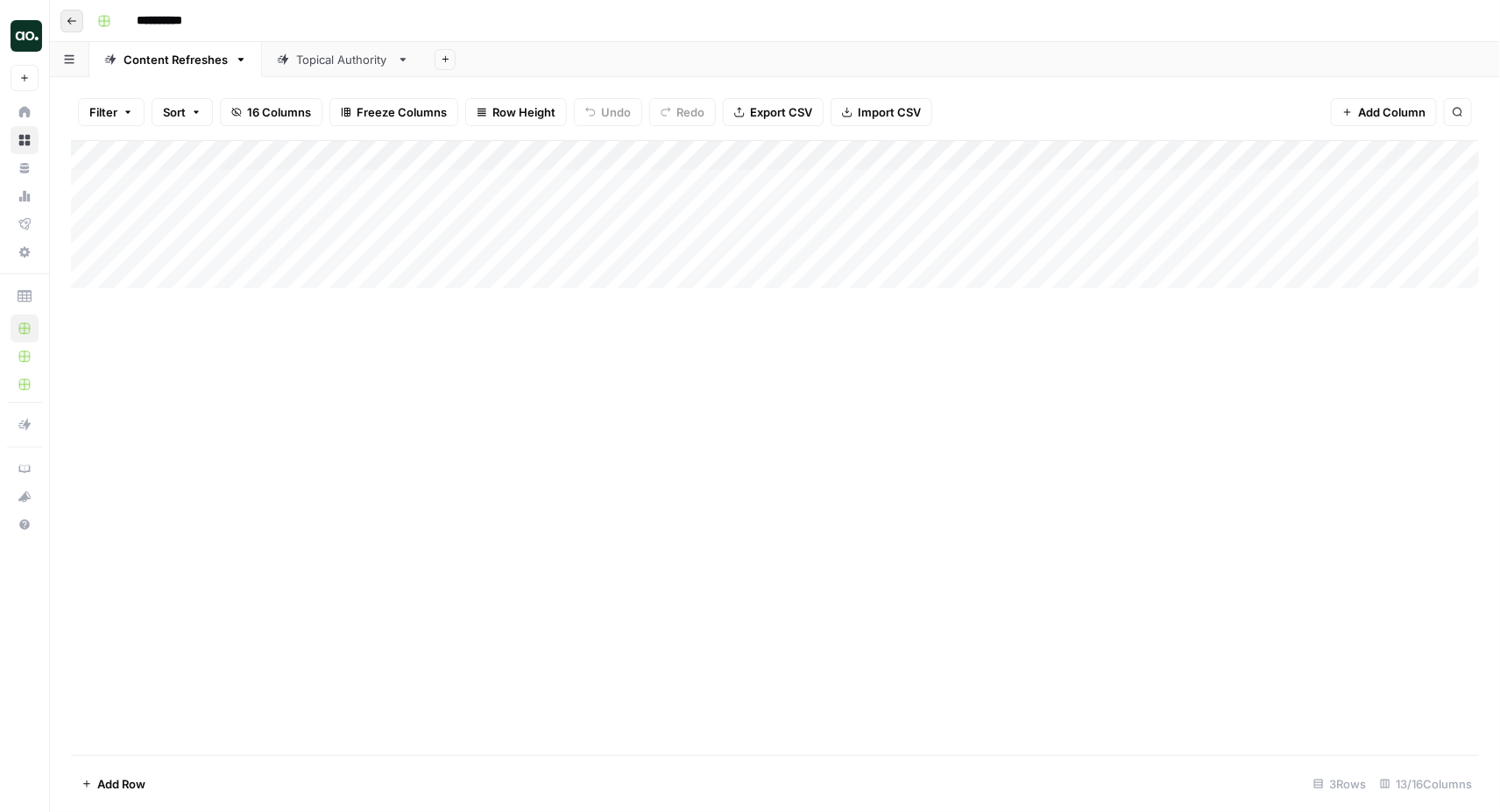 click on "Go back" at bounding box center (72, 21) 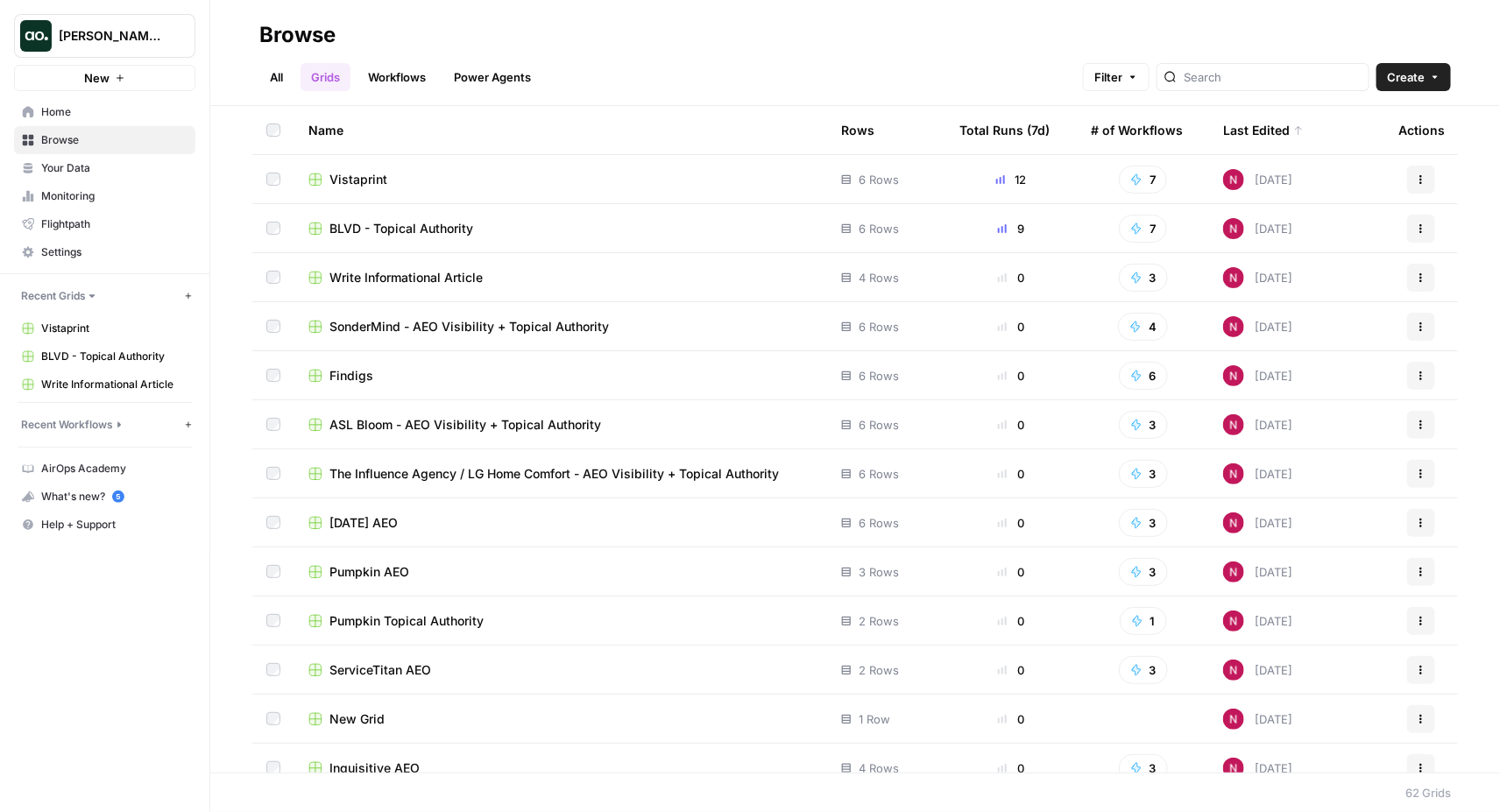 click on "Findigs" at bounding box center [351, 376] 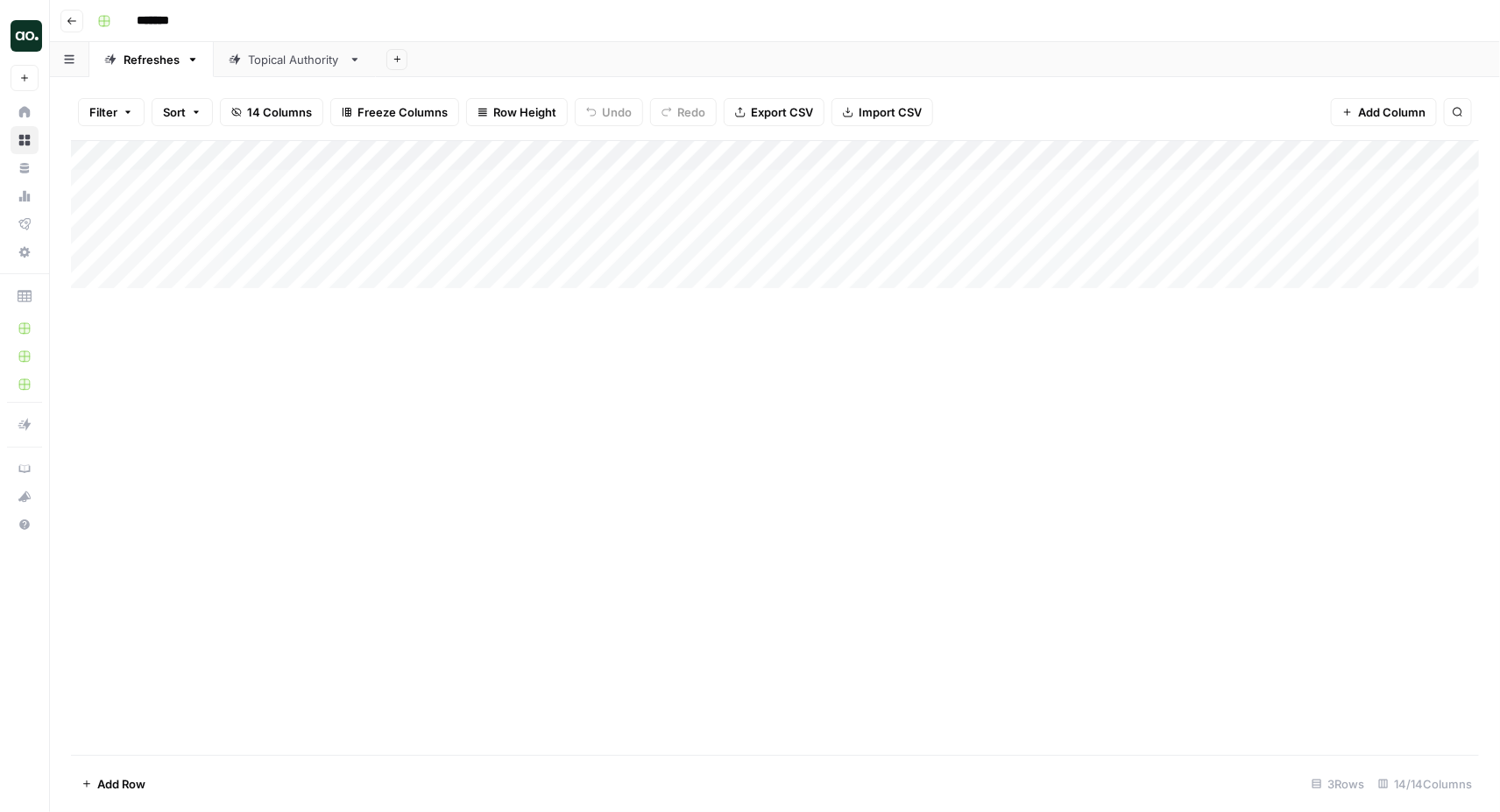 click on "Topical Authority" at bounding box center (294, 60) 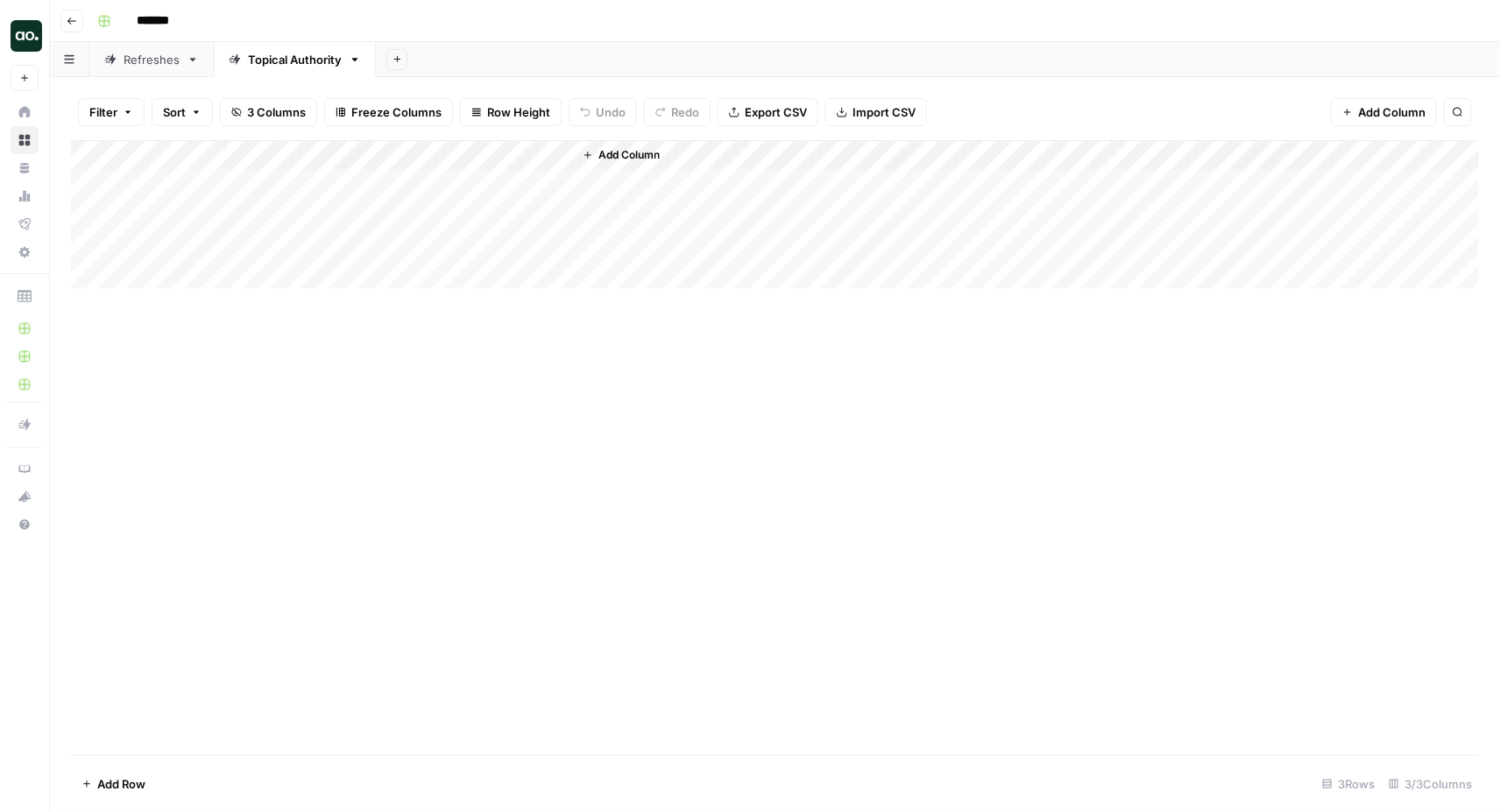 click on "Refreshes" at bounding box center [152, 60] 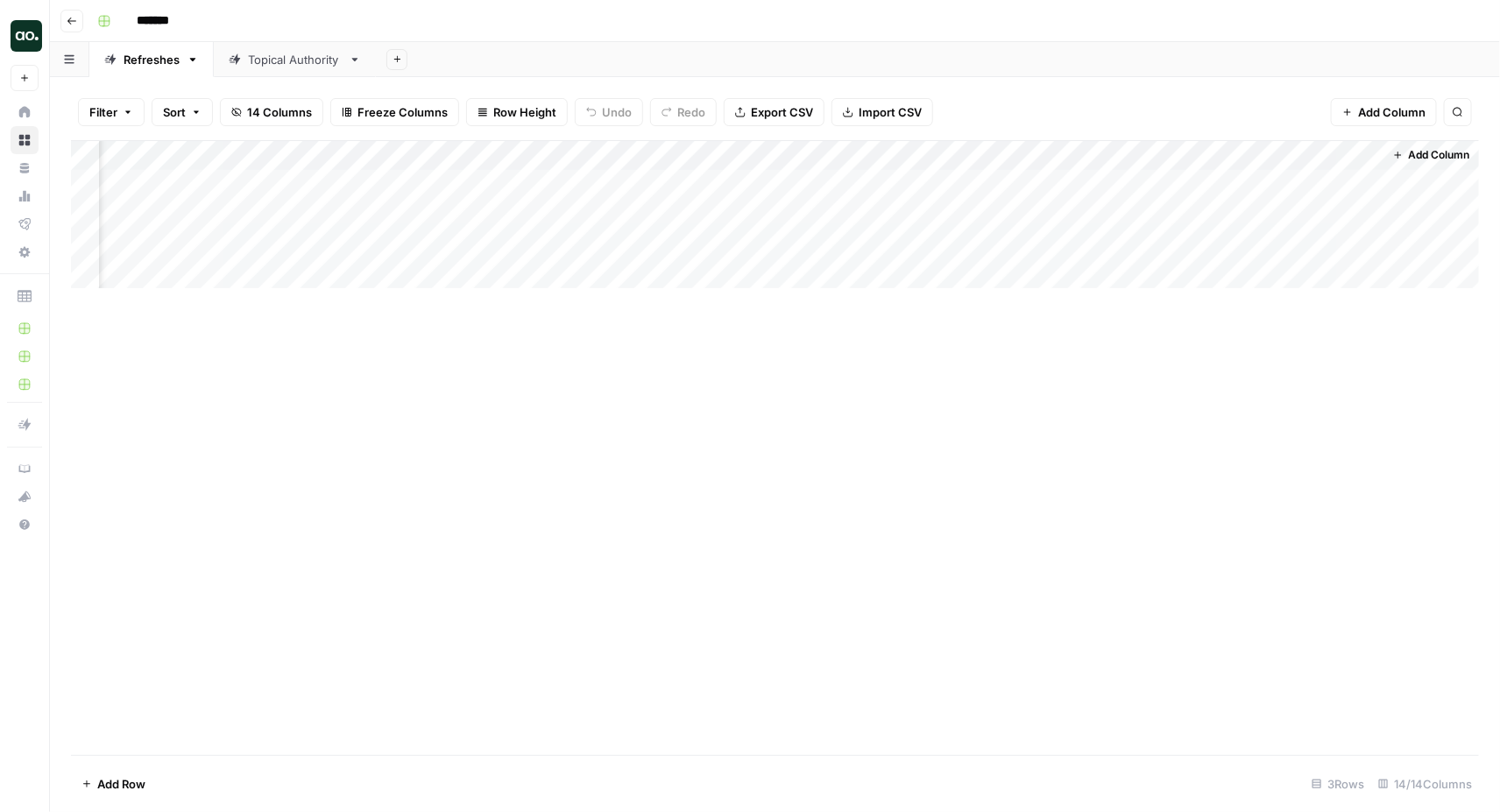 scroll, scrollTop: 0, scrollLeft: 0, axis: both 